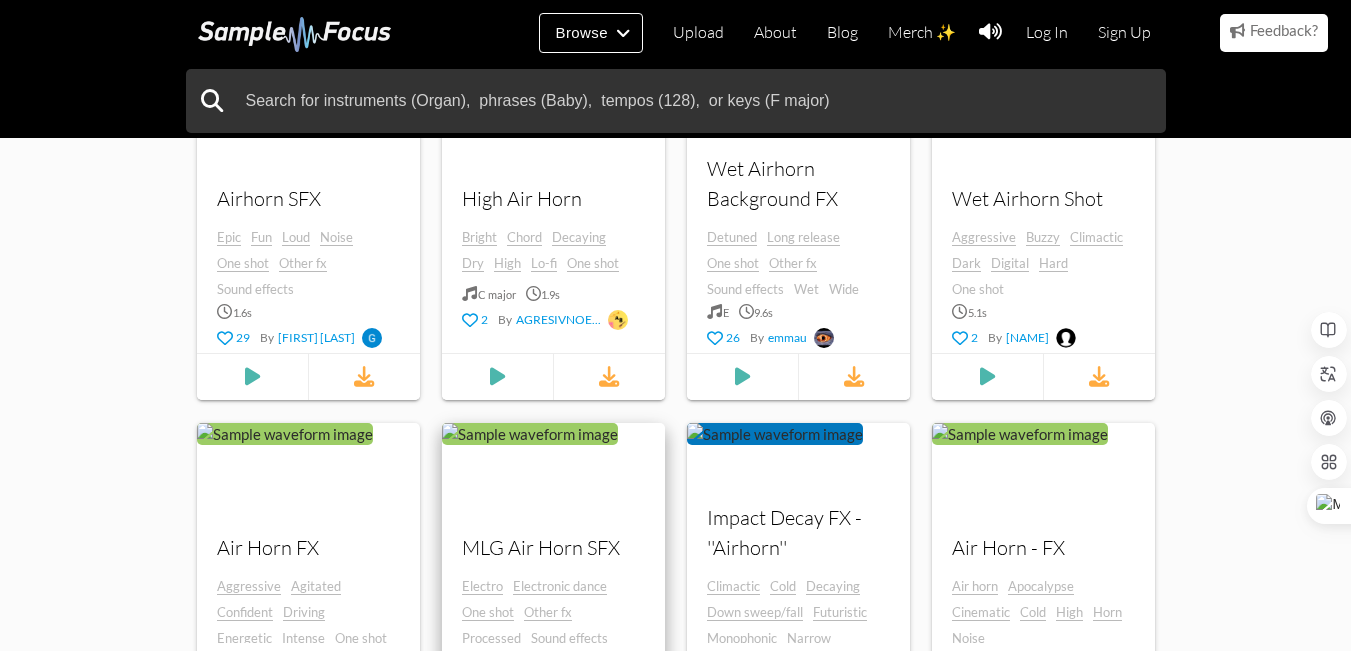 scroll, scrollTop: 1100, scrollLeft: 0, axis: vertical 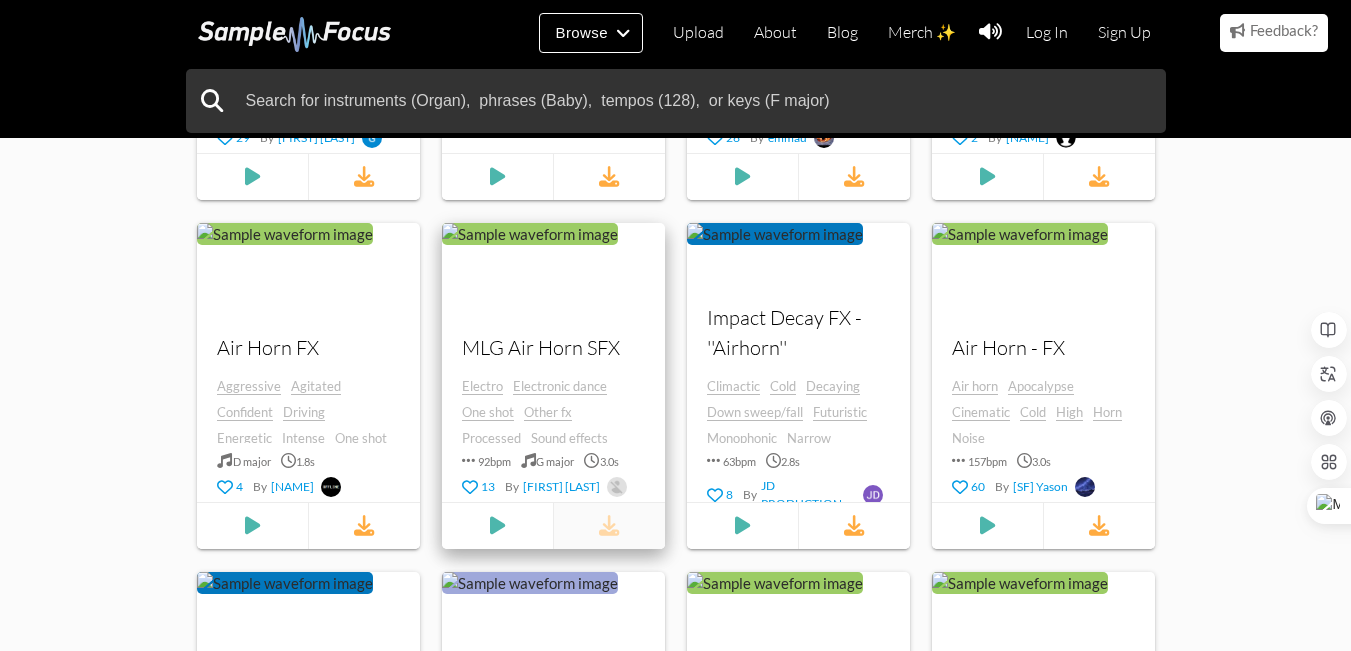 click at bounding box center (609, 526) 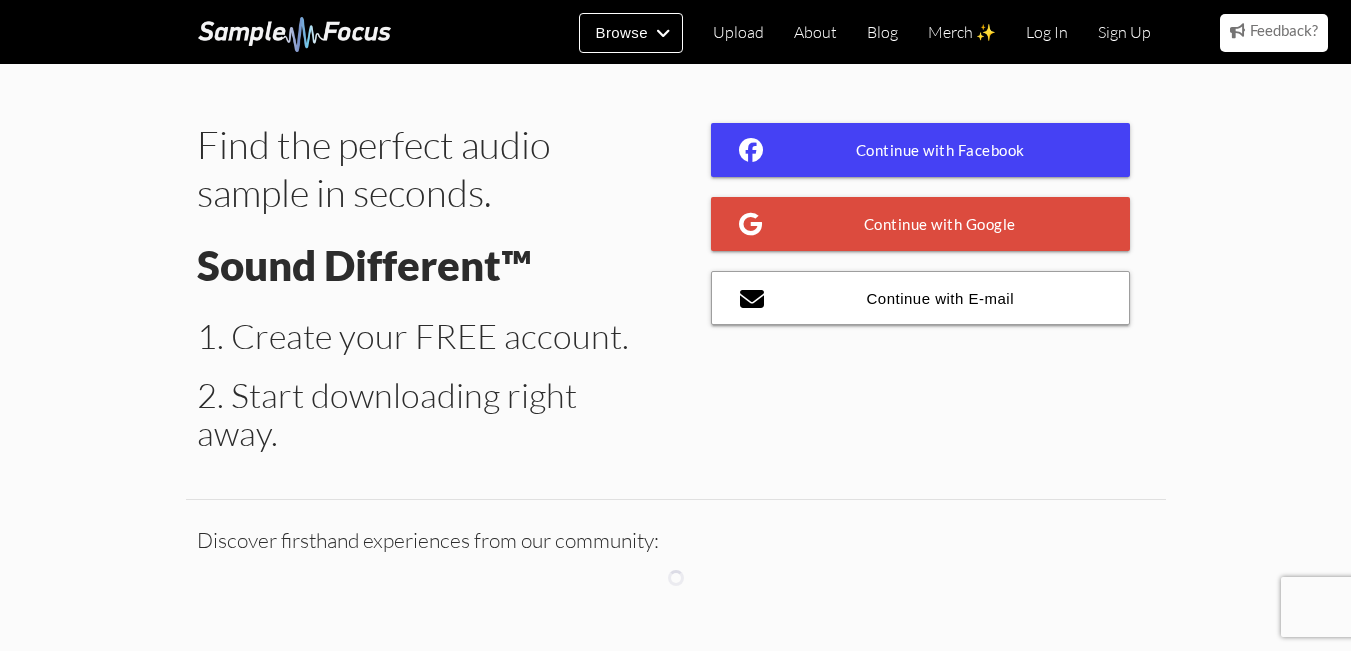 click on "Continue with Facebook" at bounding box center (921, 150) 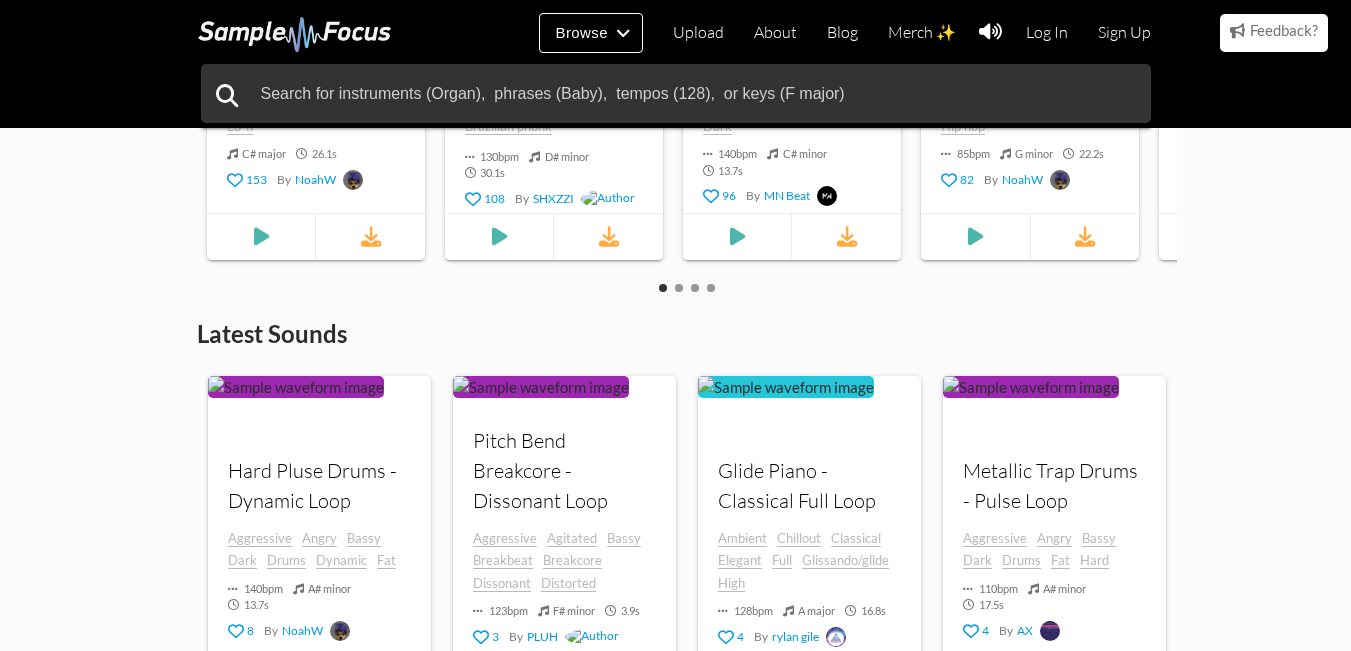 scroll, scrollTop: 534, scrollLeft: 0, axis: vertical 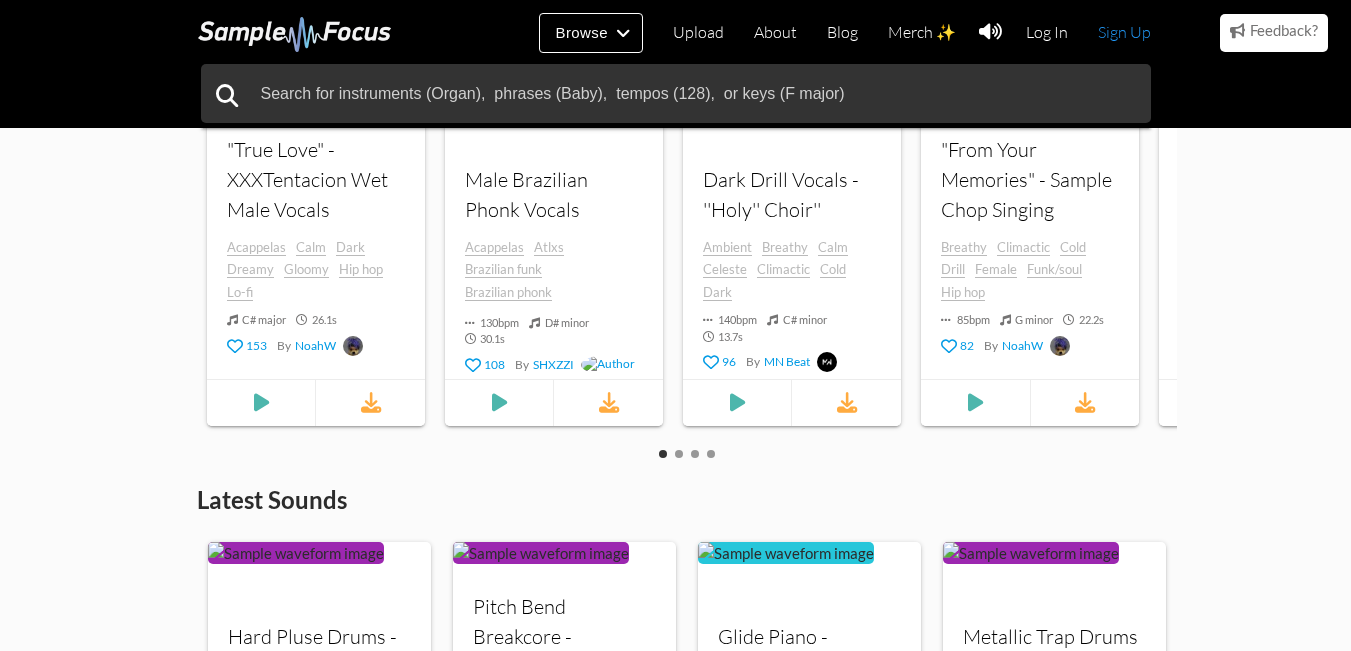 click on "Sign Up" at bounding box center [1124, 32] 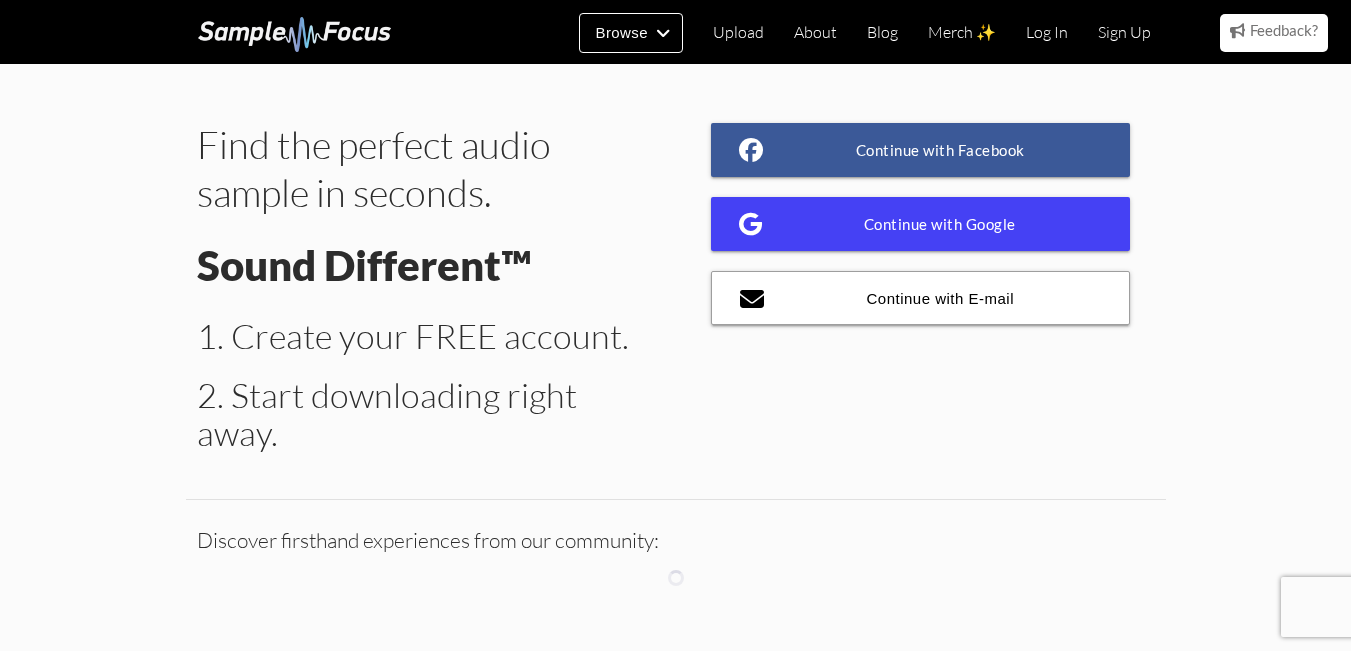 scroll, scrollTop: 0, scrollLeft: 0, axis: both 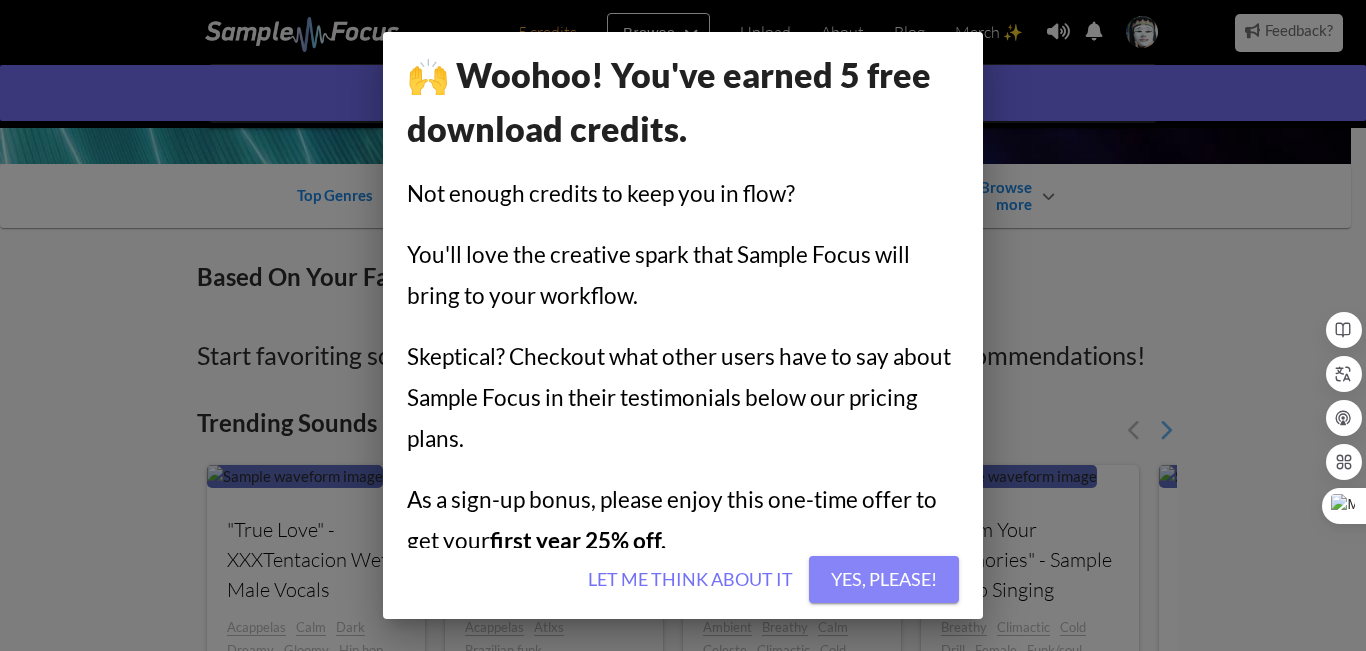 click on "Yes, please!" at bounding box center [884, 580] 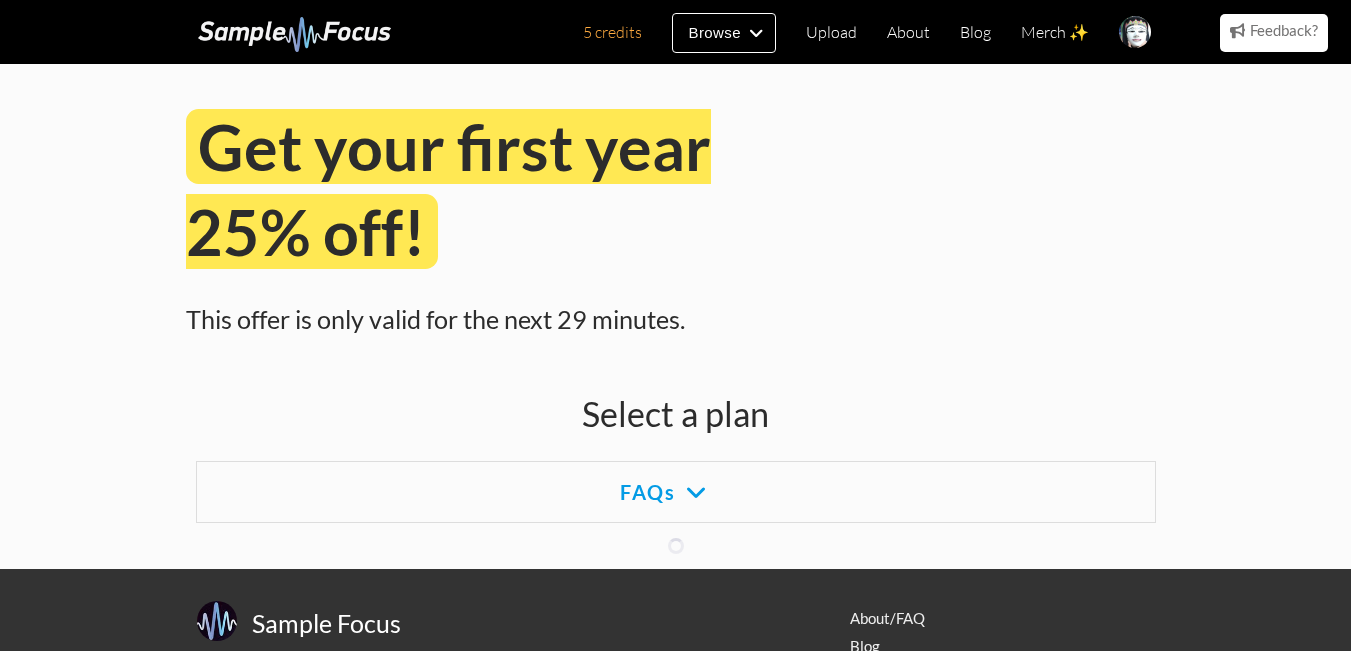 scroll, scrollTop: 0, scrollLeft: 0, axis: both 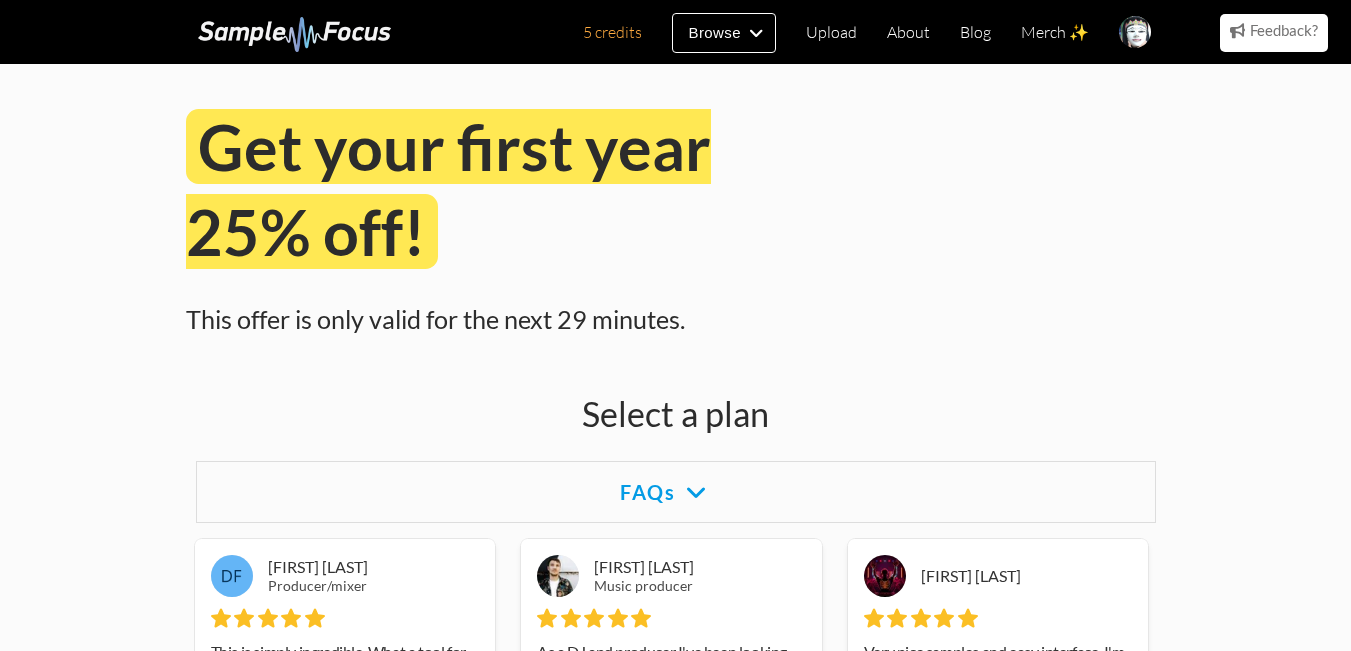 click at bounding box center (701, 492) 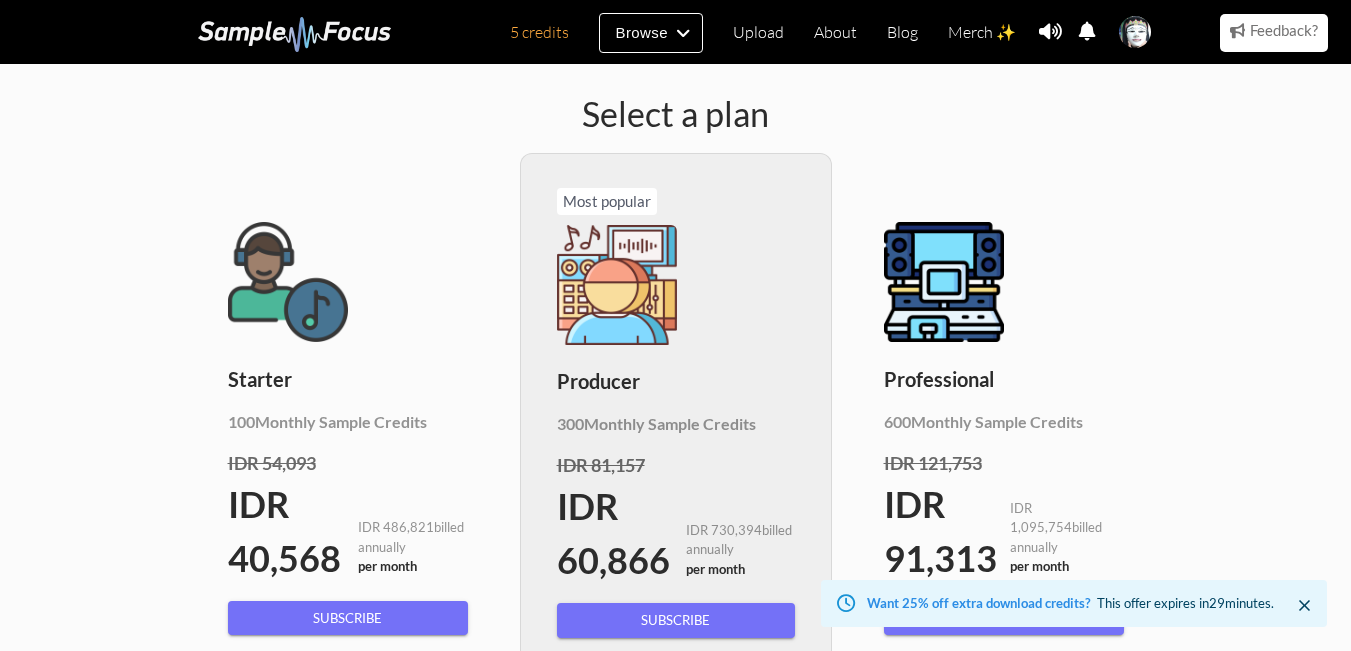 scroll, scrollTop: 200, scrollLeft: 0, axis: vertical 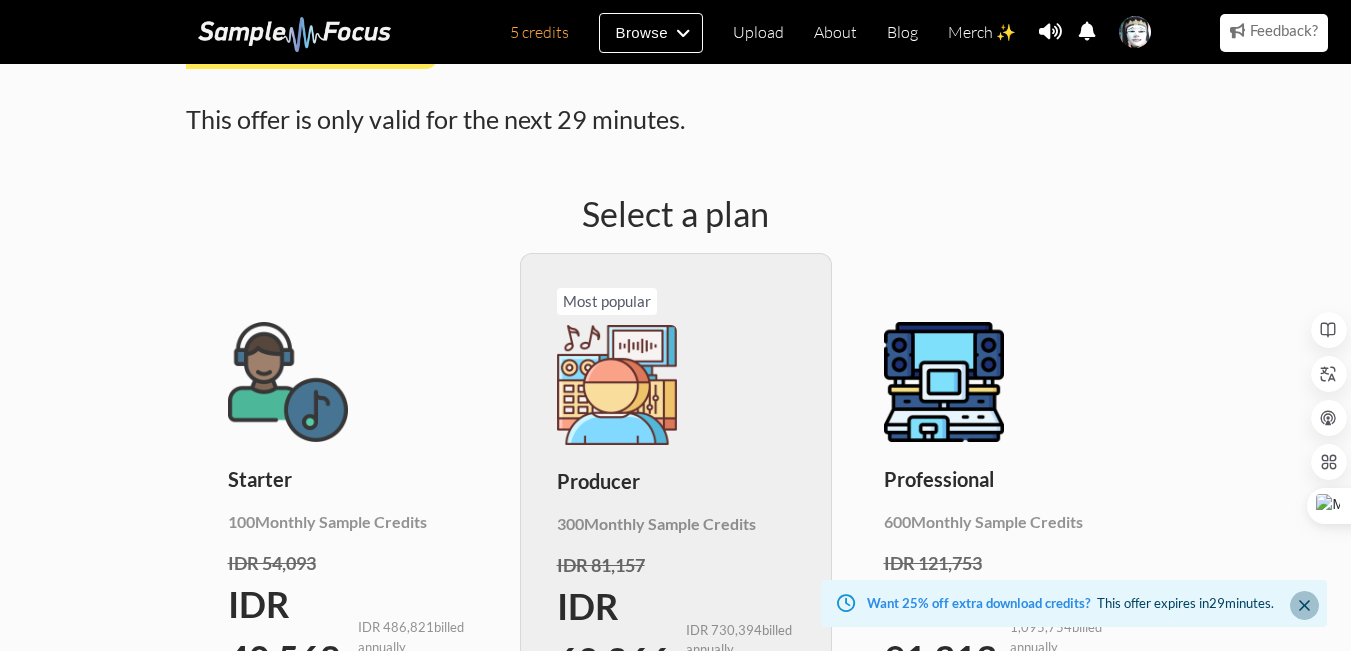 click at bounding box center [1304, 605] 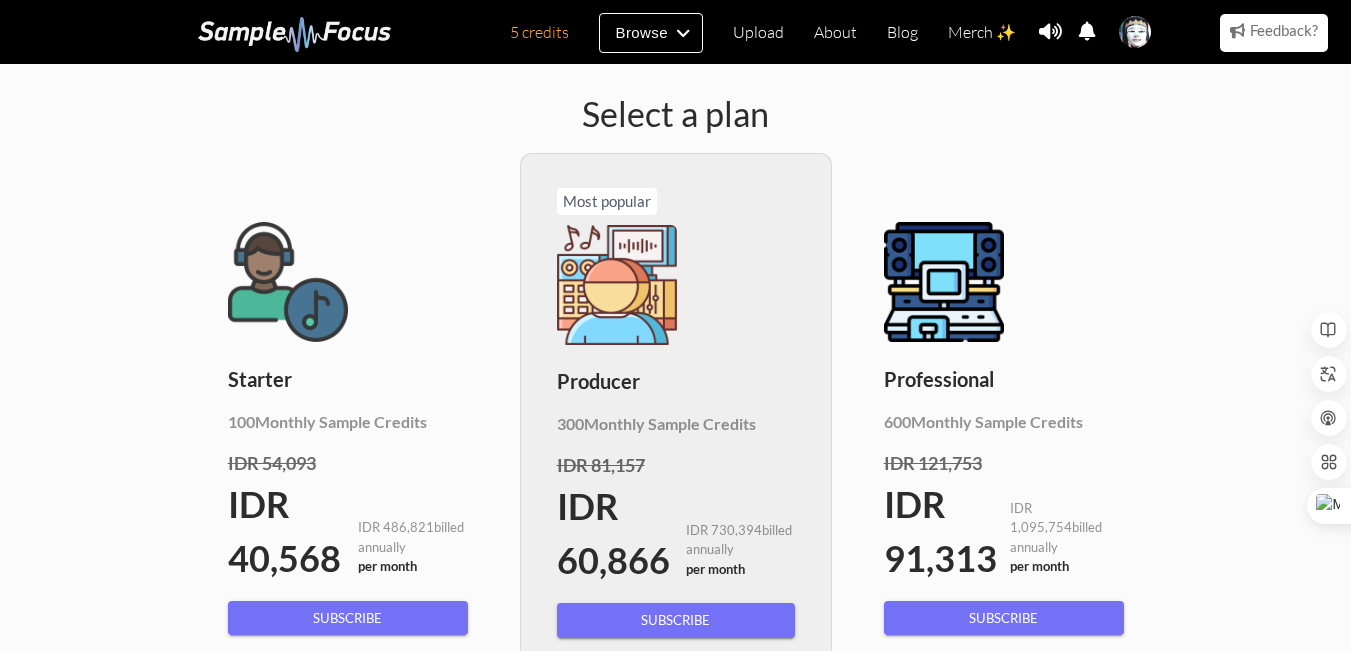 scroll, scrollTop: 200, scrollLeft: 0, axis: vertical 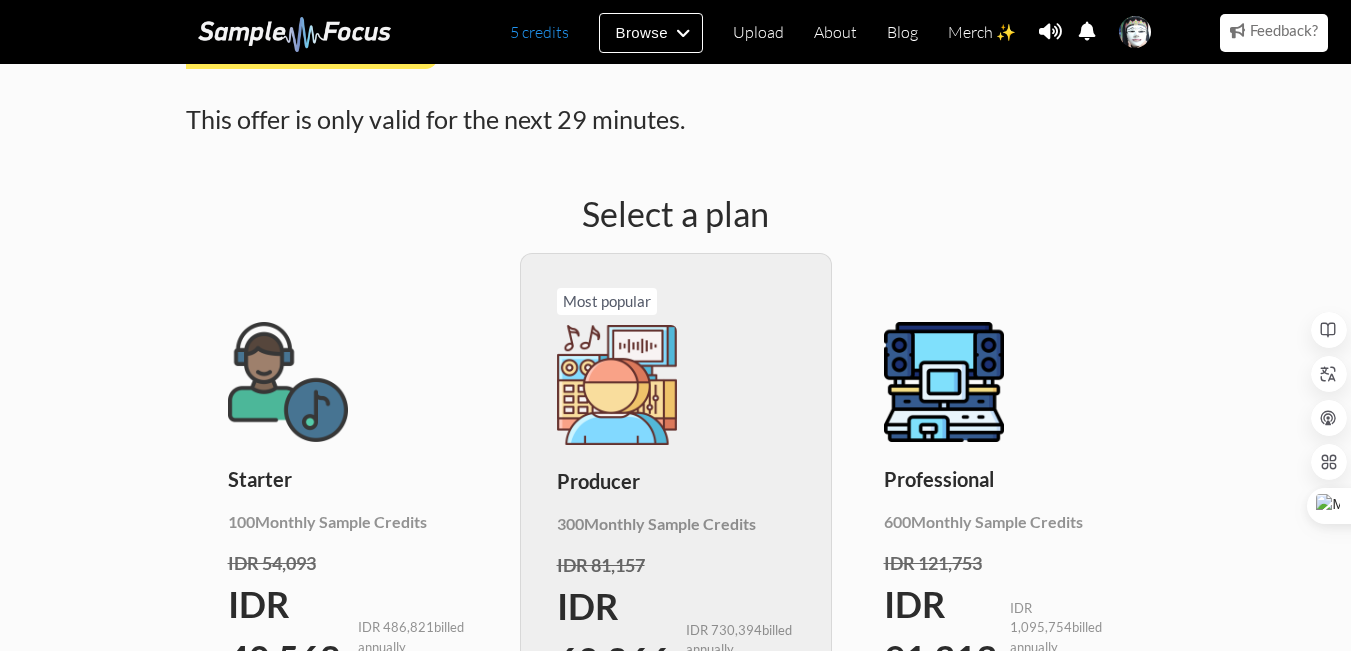 click on "5 credits" at bounding box center (539, 32) 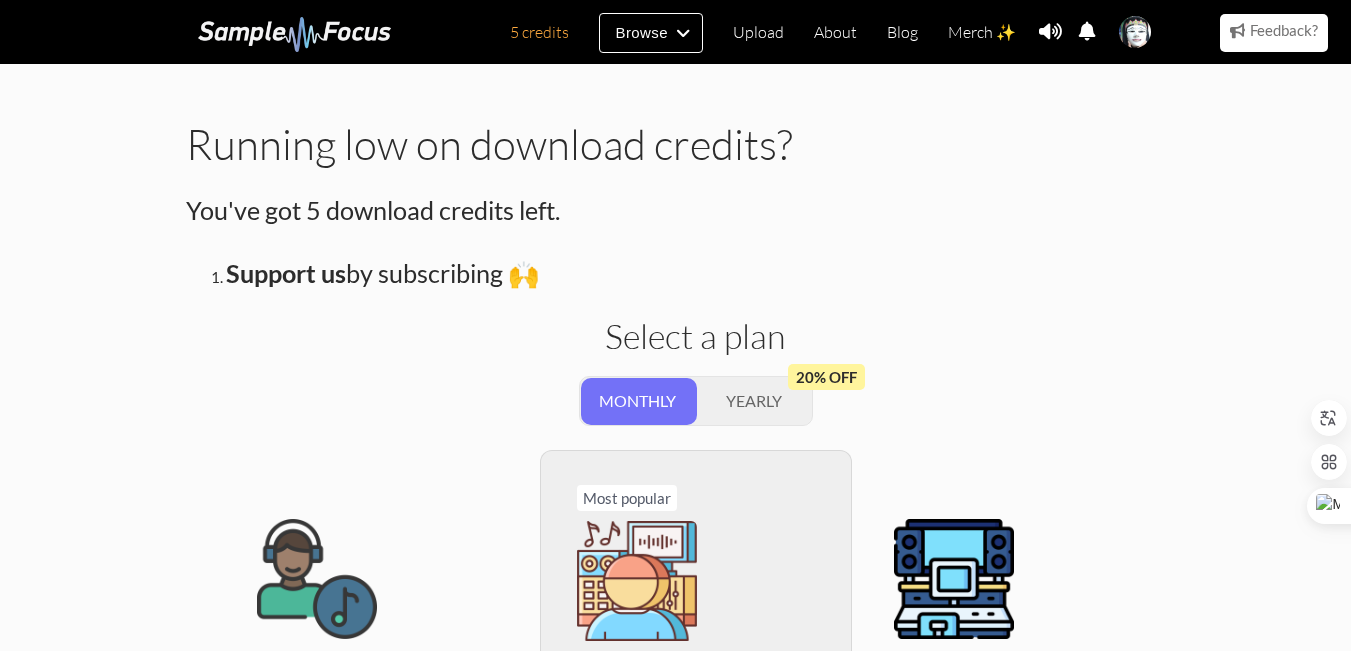 scroll, scrollTop: 100, scrollLeft: 0, axis: vertical 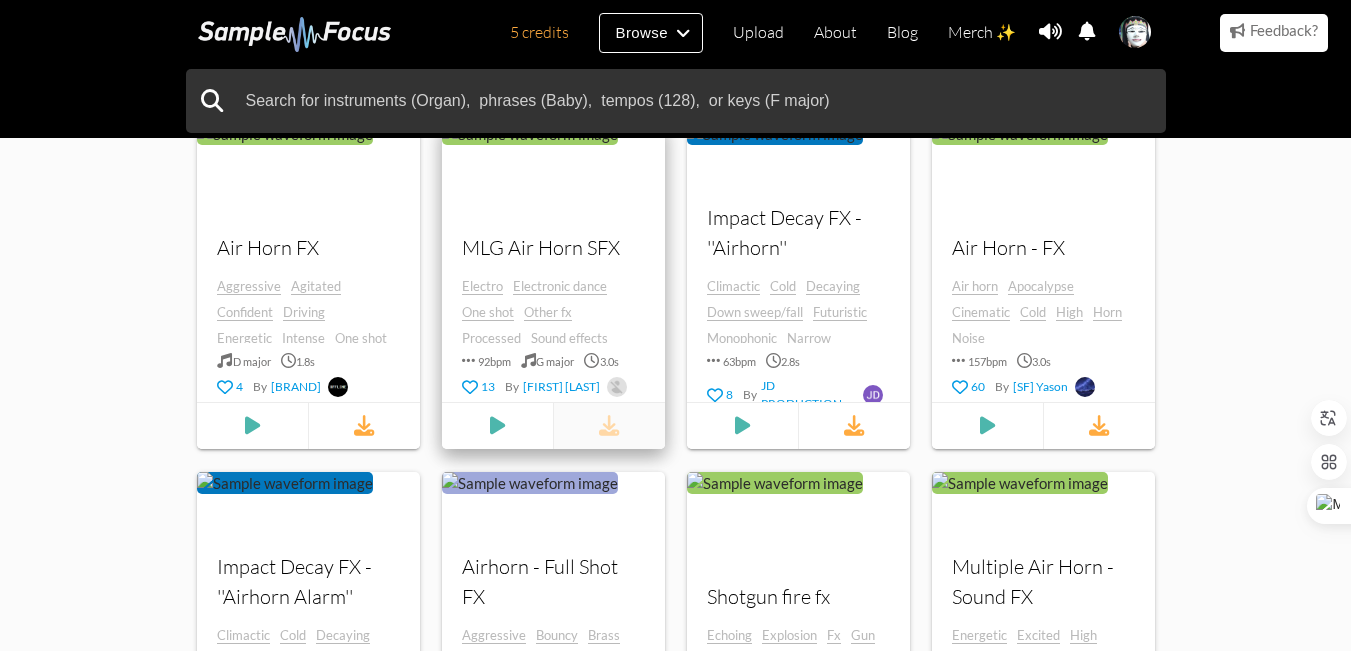 click at bounding box center [609, 426] 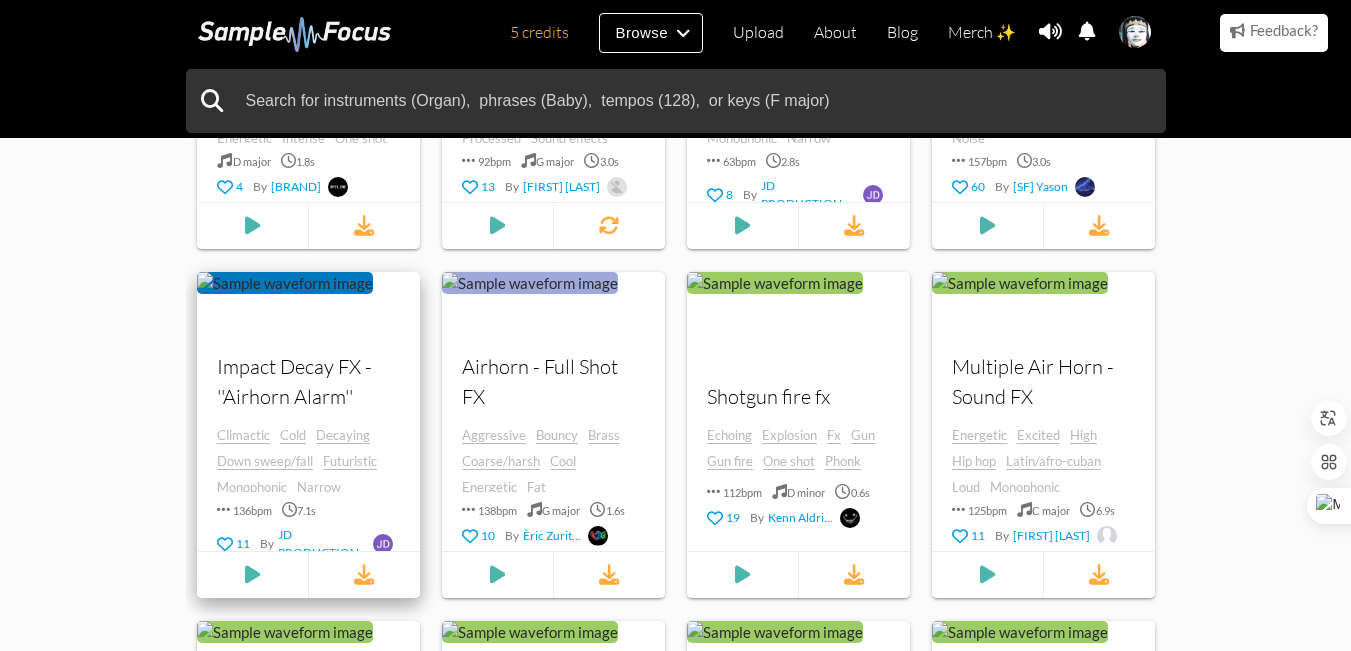 scroll, scrollTop: 1500, scrollLeft: 0, axis: vertical 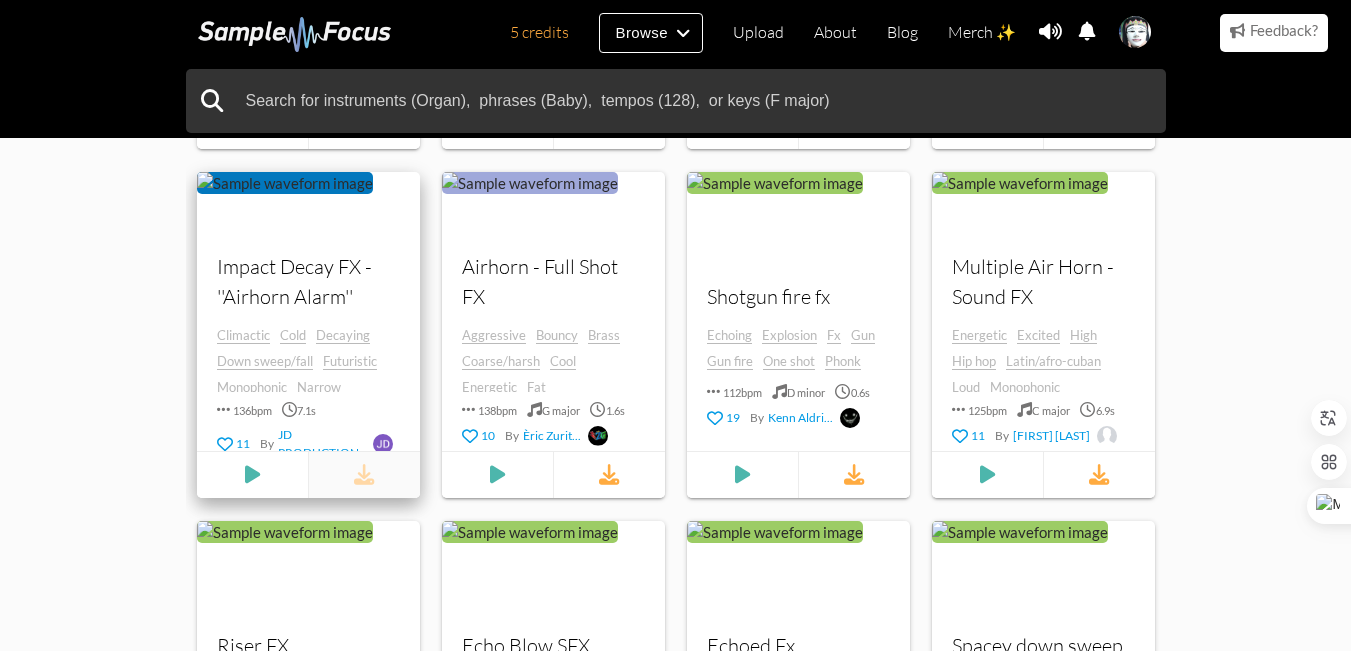 click at bounding box center [363, 475] 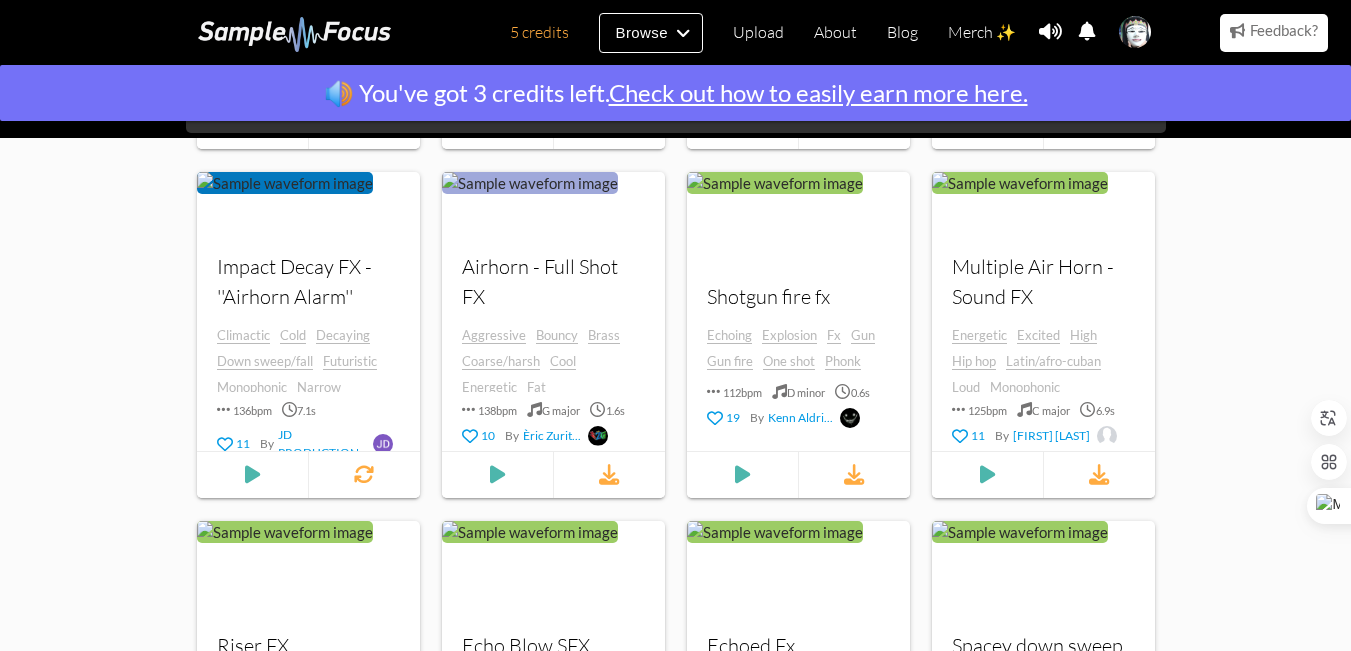 click on "Samples
>
Sound effects
airhorn
By  [CREATOR]
40
3.2s
B major
Echoing
One shot
Sound effects
©  Standard License  - Royalty Free!
Your browser does not support the audio  element.
Download" at bounding box center (675, -250) 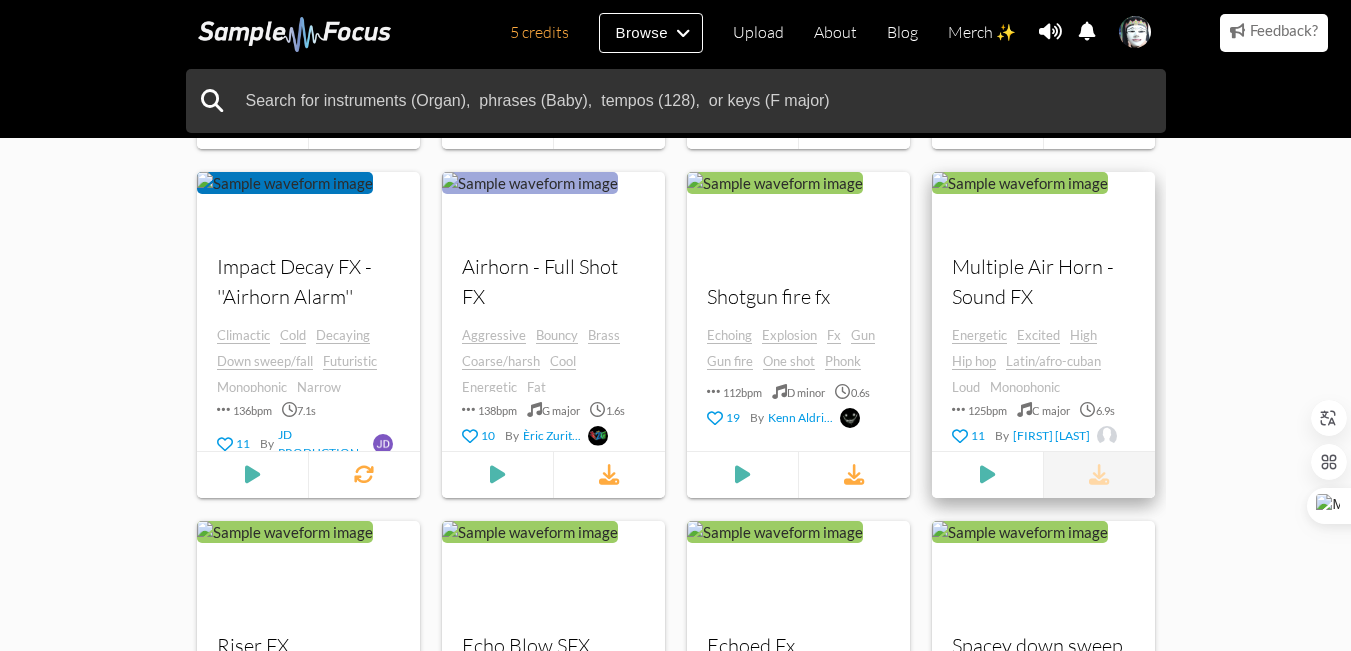 click at bounding box center [1099, 475] 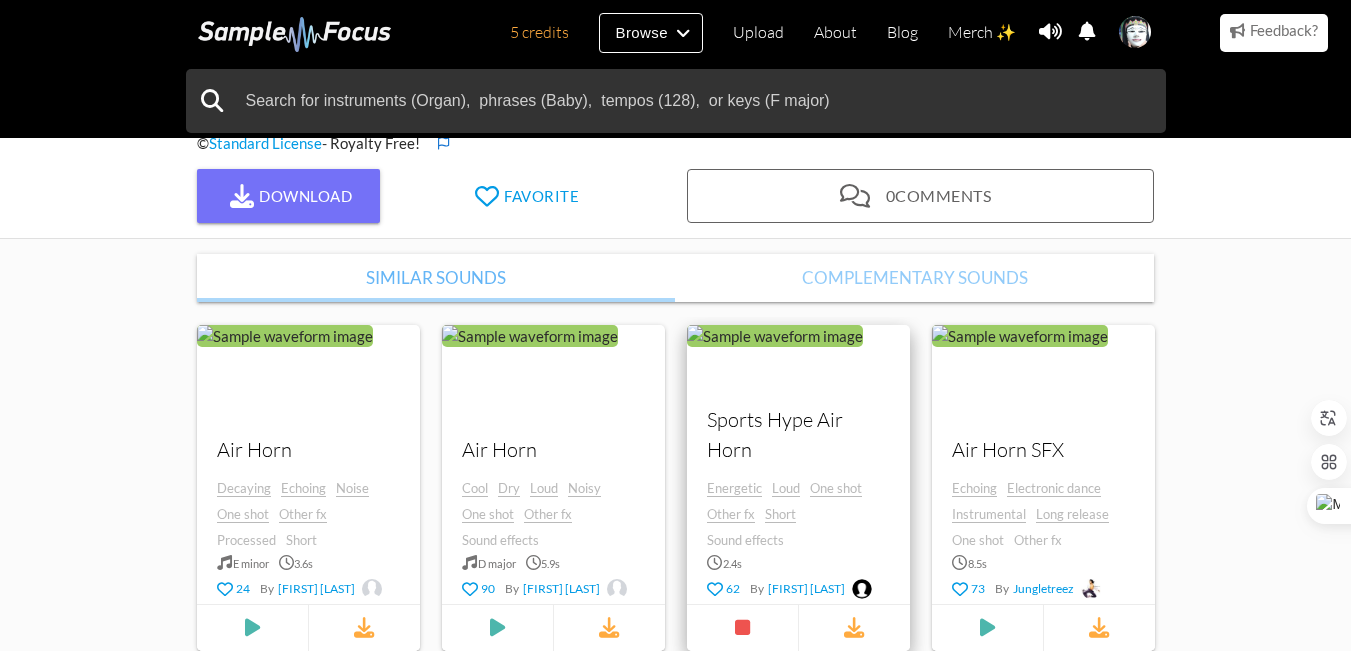 scroll, scrollTop: 400, scrollLeft: 0, axis: vertical 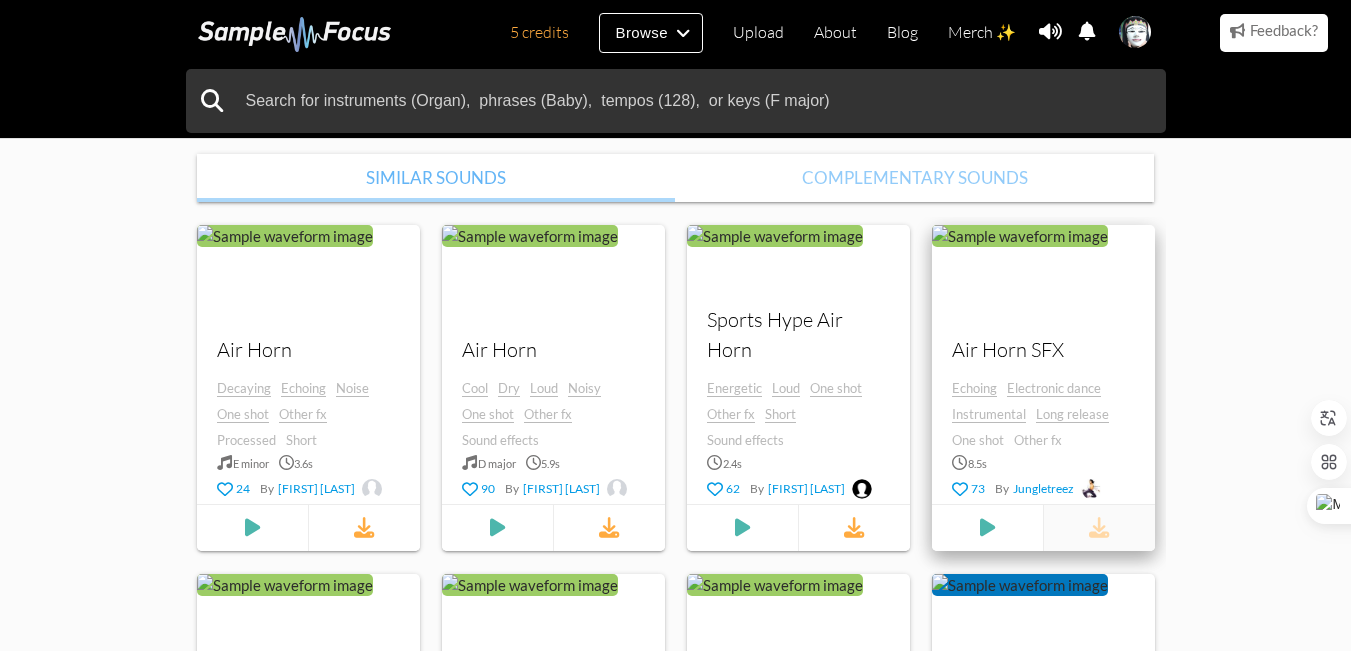 click at bounding box center [1099, 528] 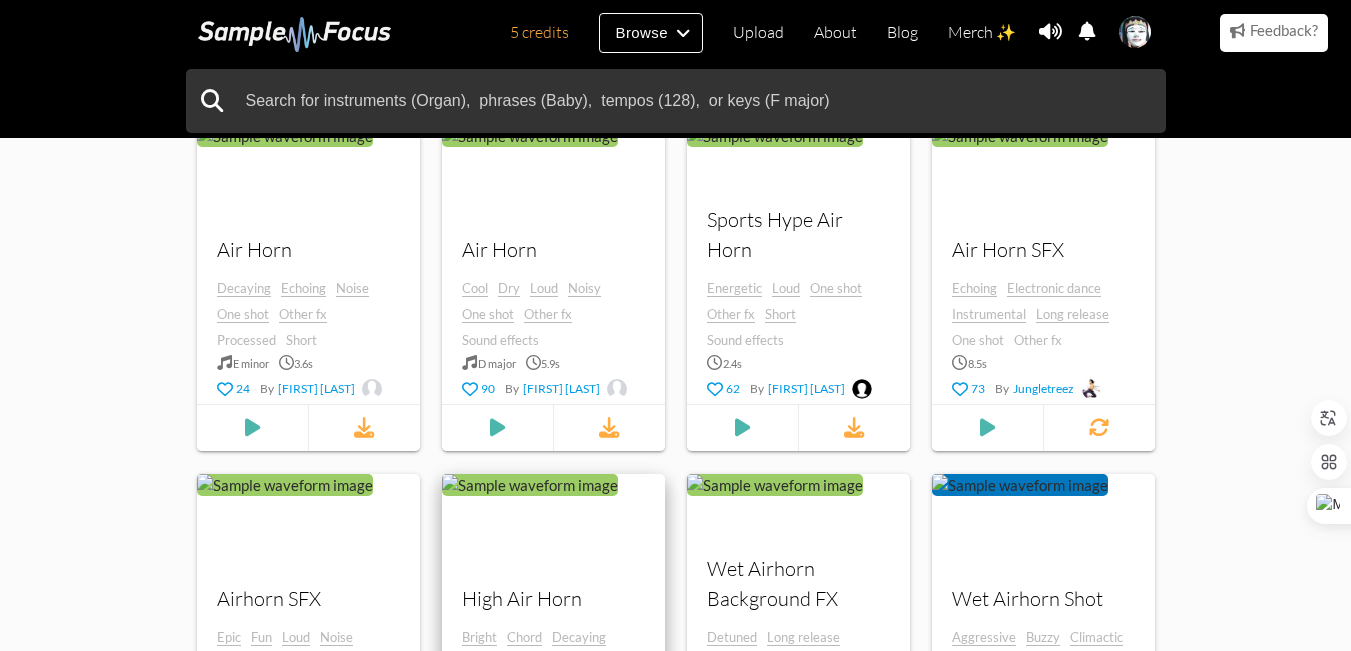 scroll, scrollTop: 800, scrollLeft: 0, axis: vertical 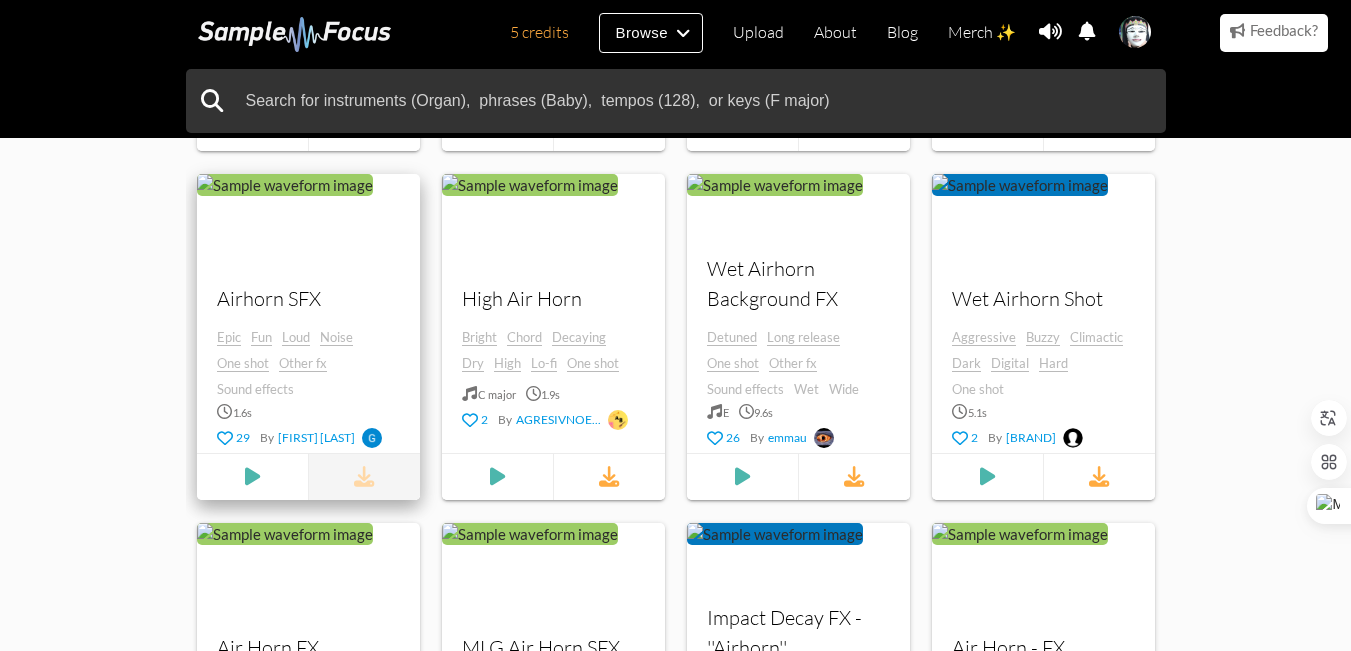 click at bounding box center [364, 477] 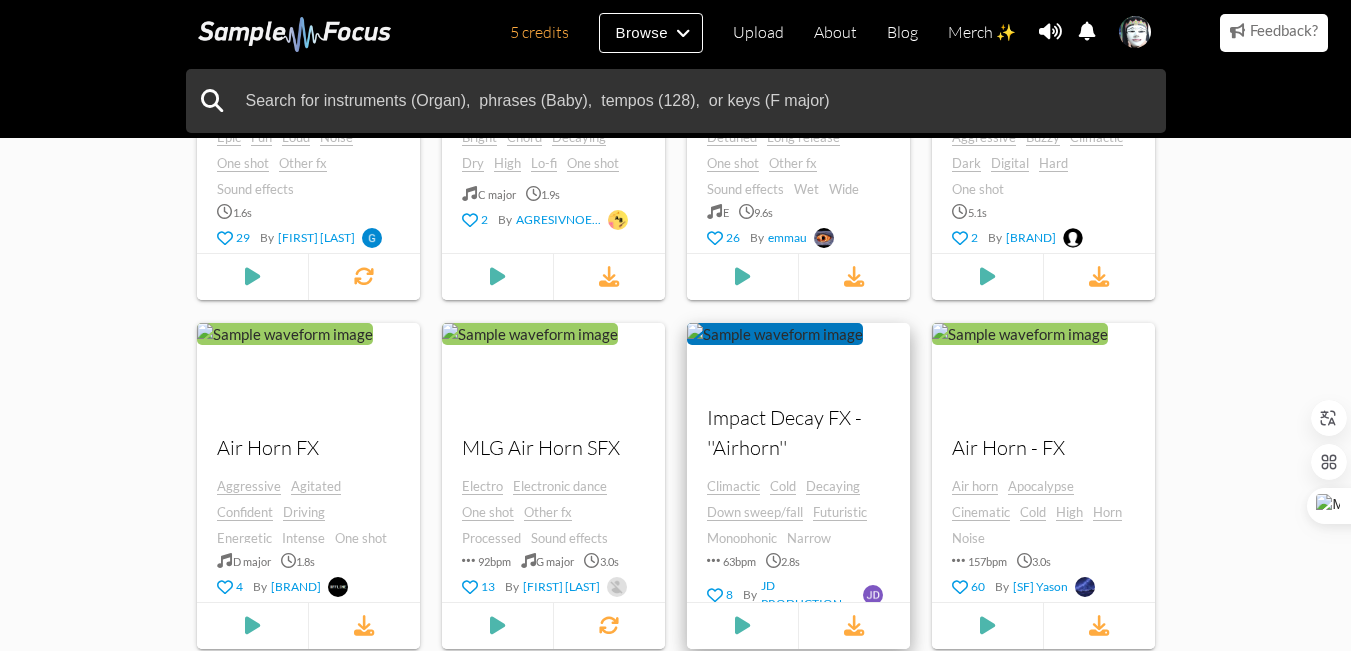 scroll, scrollTop: 1200, scrollLeft: 0, axis: vertical 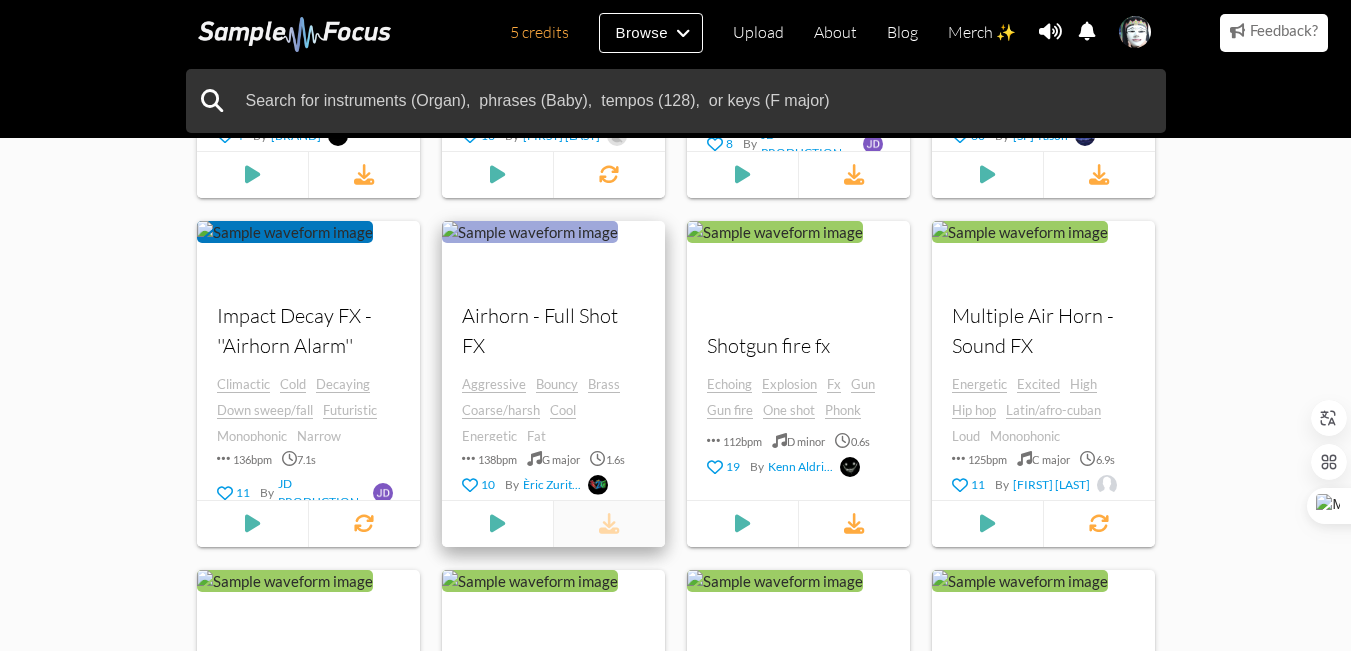 click at bounding box center [609, 524] 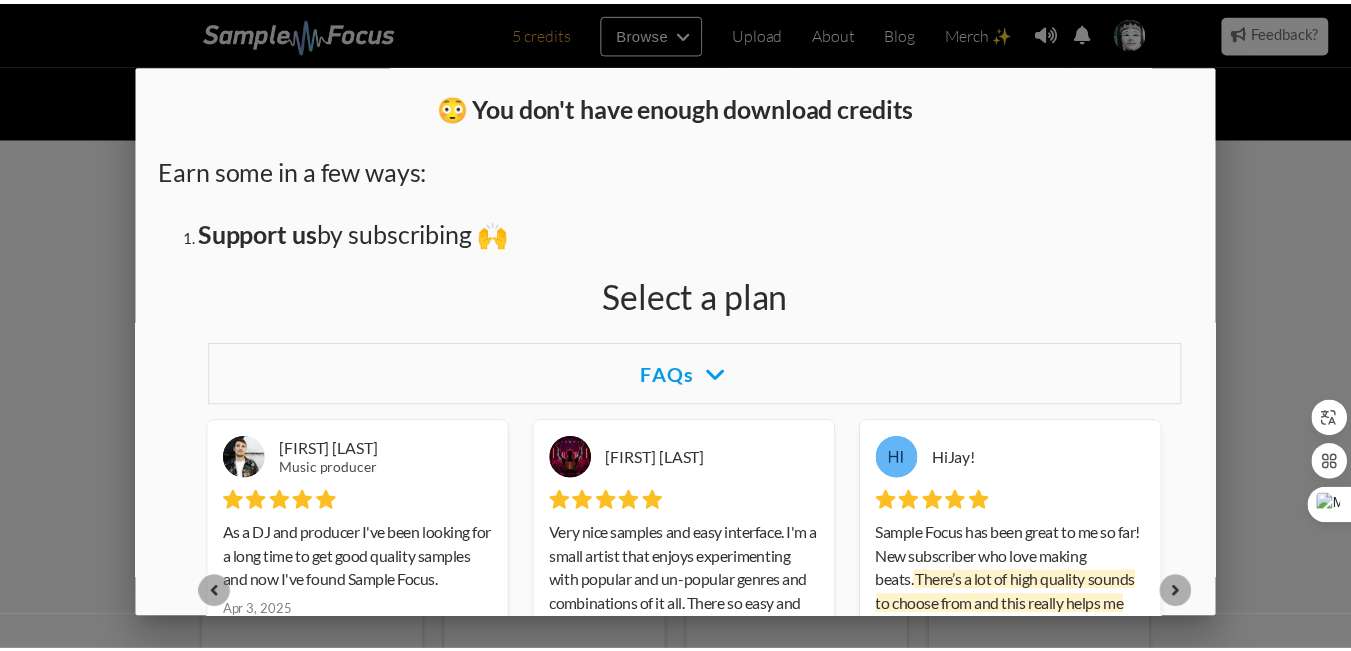 scroll, scrollTop: 400, scrollLeft: 0, axis: vertical 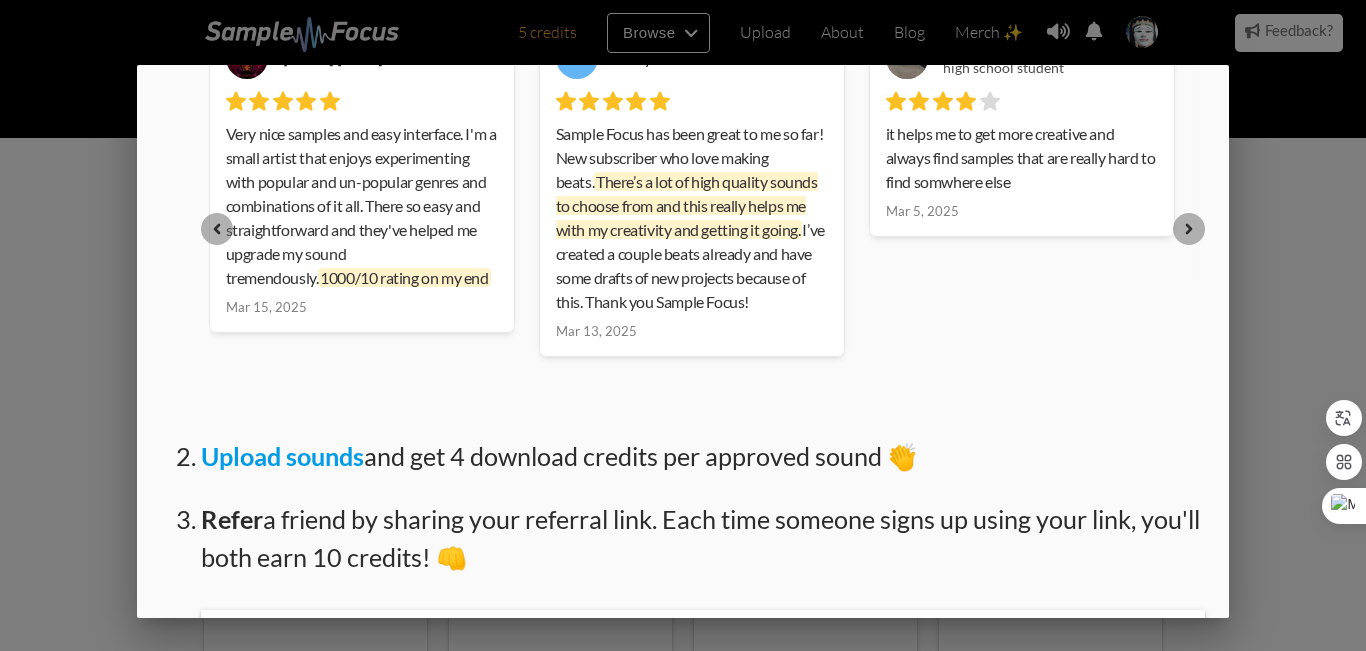 click at bounding box center (683, 244) 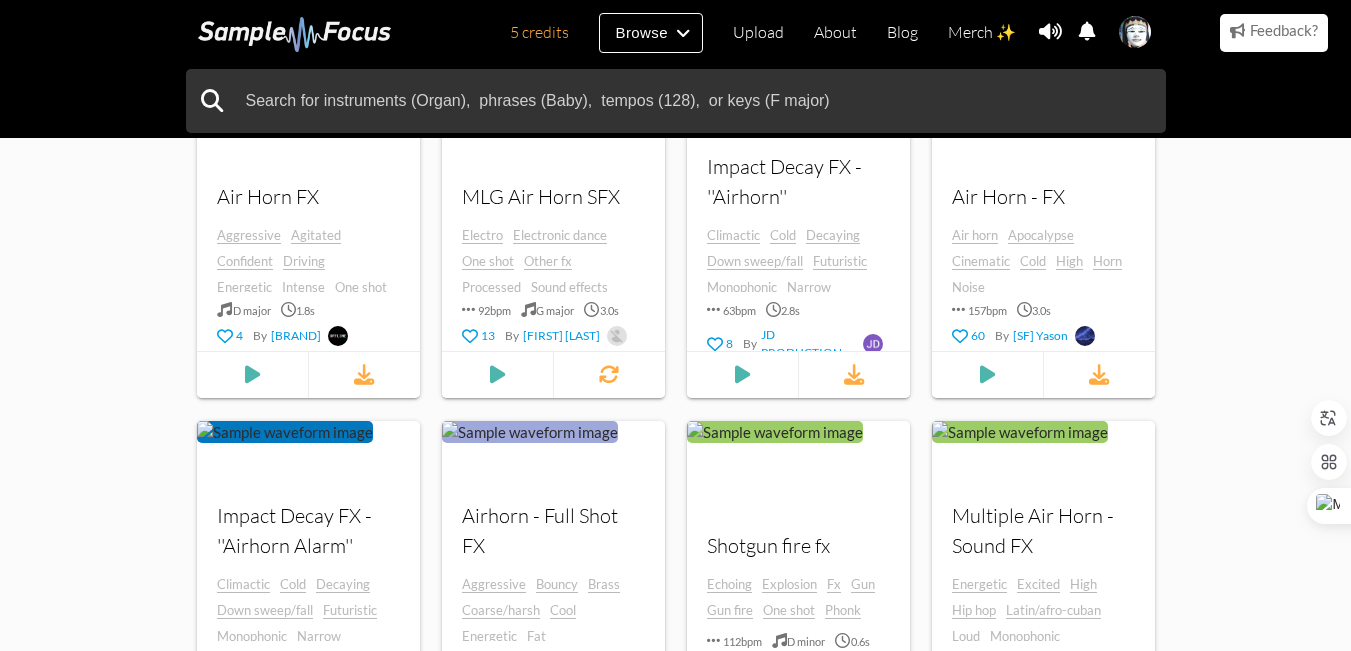 scroll, scrollTop: 951, scrollLeft: 0, axis: vertical 